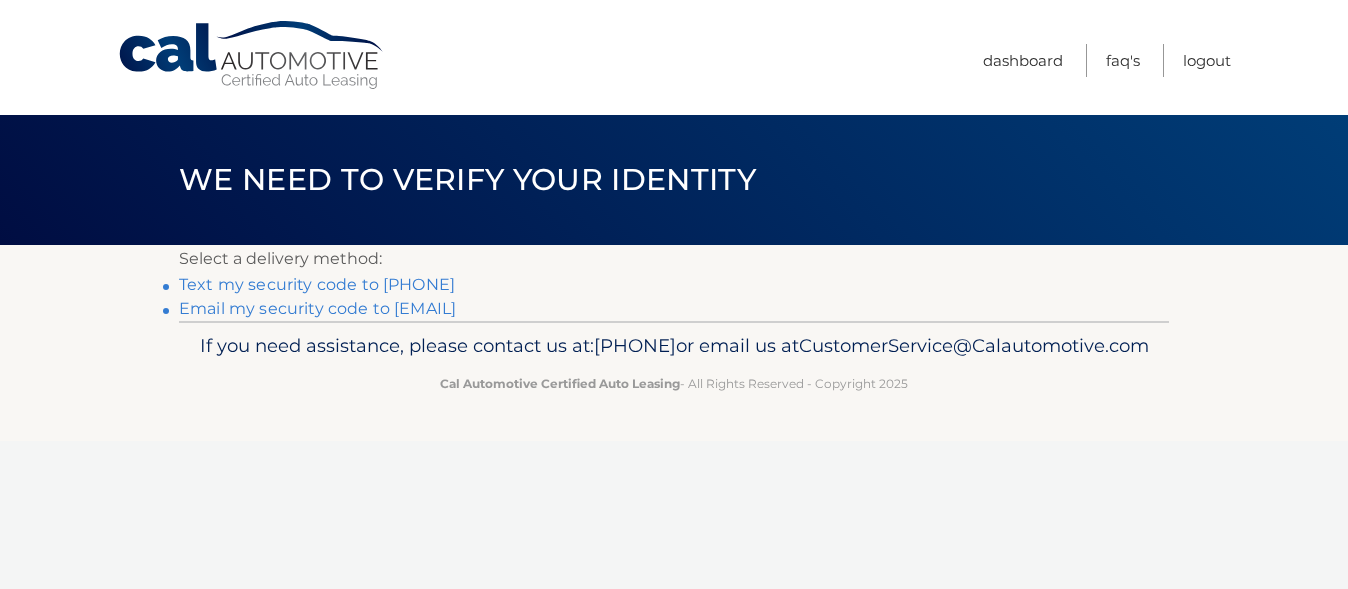 scroll, scrollTop: 0, scrollLeft: 0, axis: both 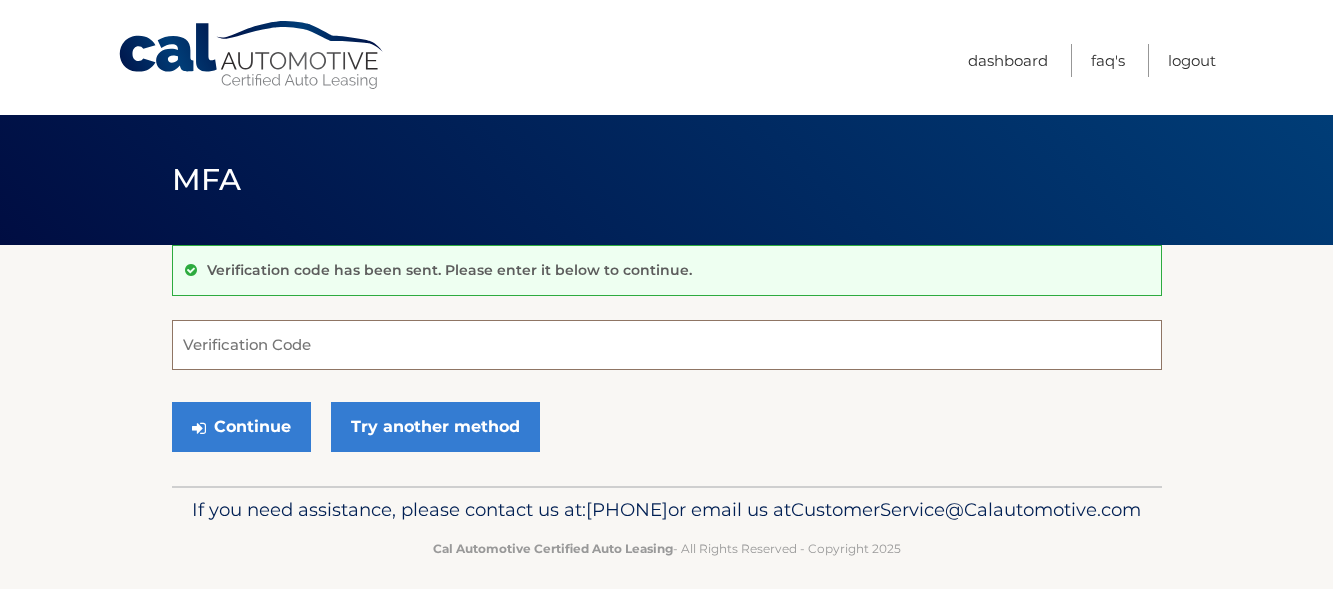 click on "Verification Code" at bounding box center (667, 345) 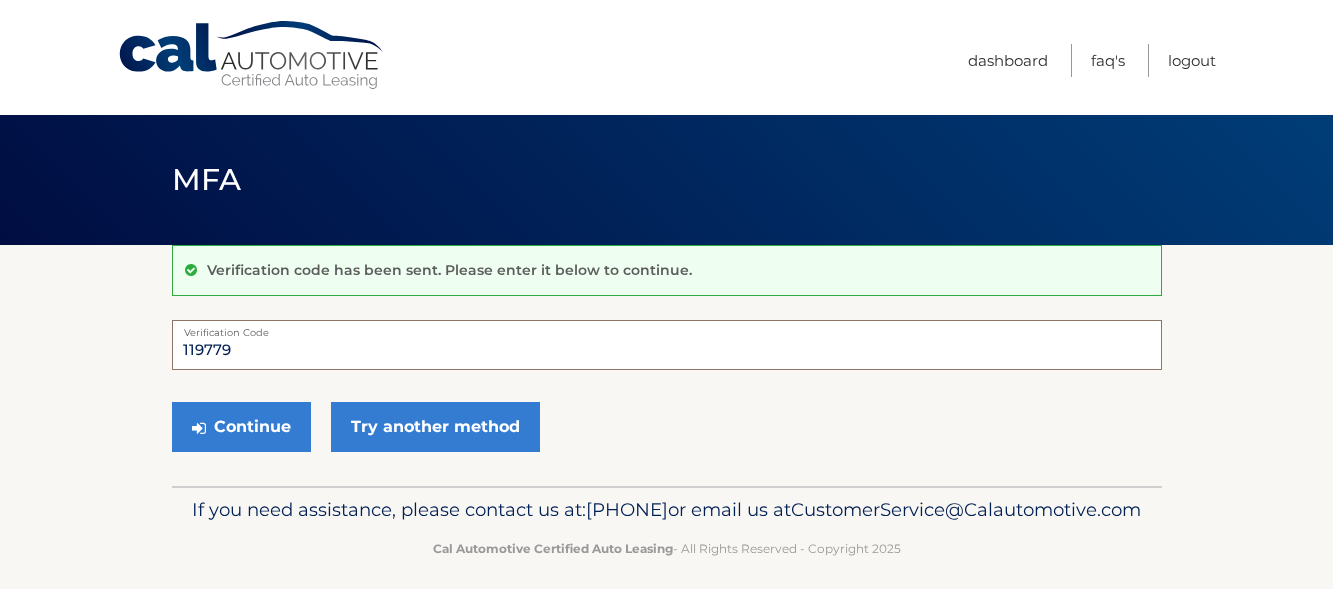 type on "119779" 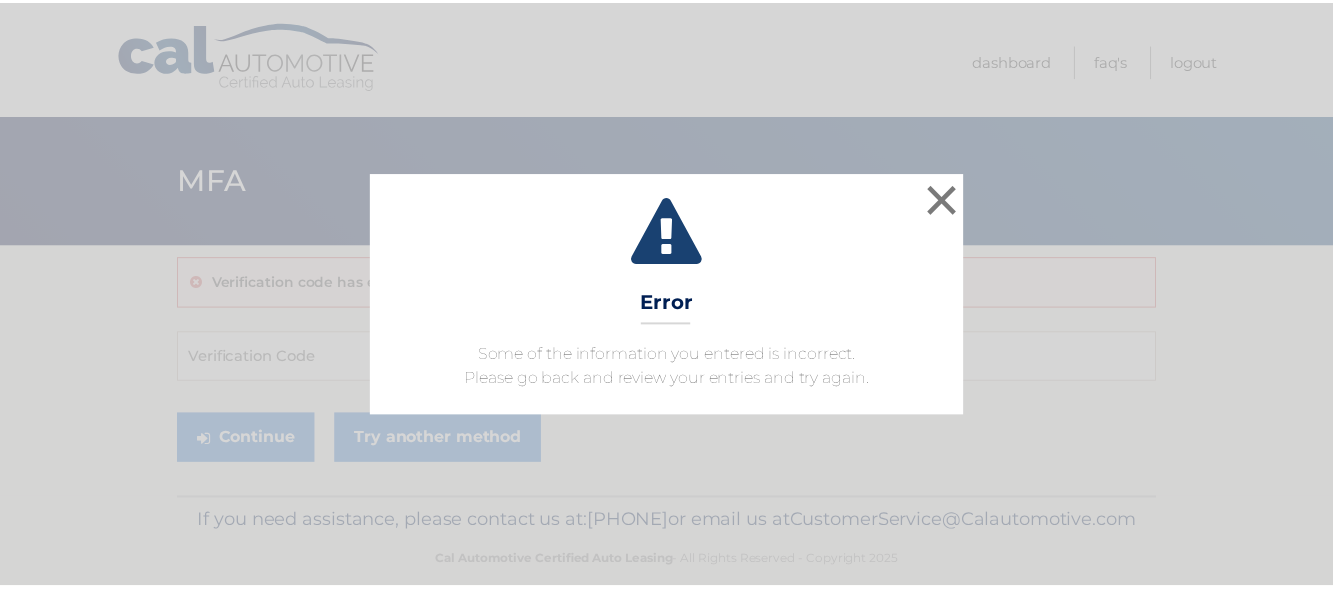 scroll, scrollTop: 0, scrollLeft: 0, axis: both 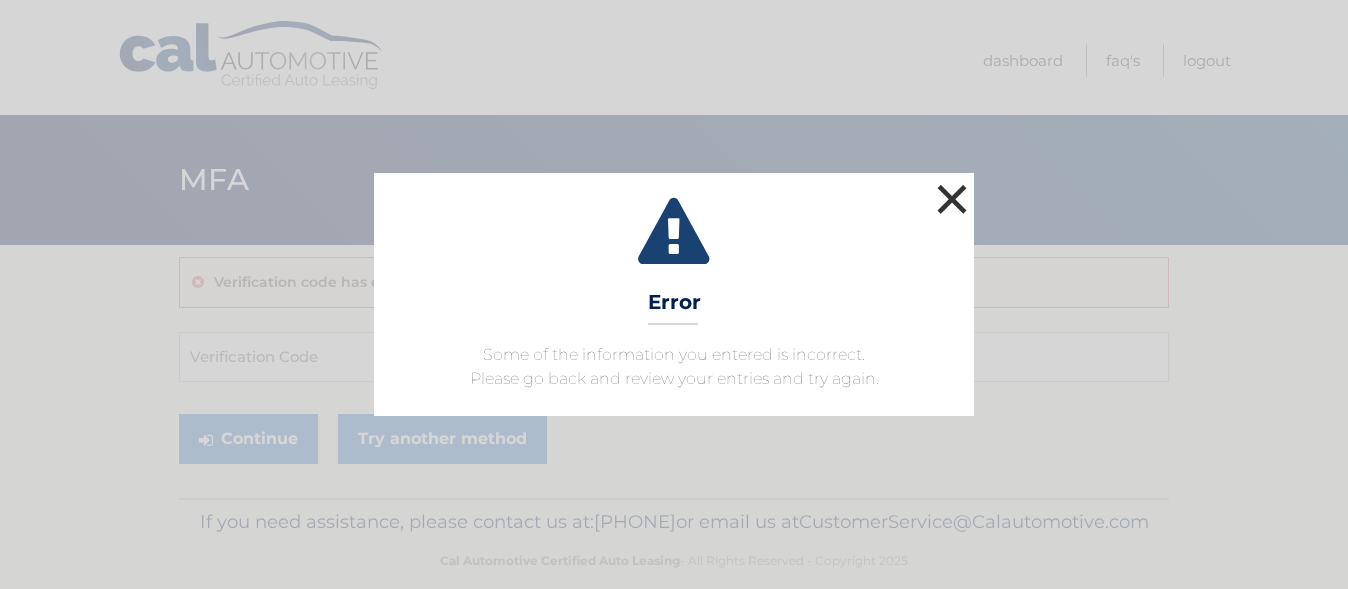 click on "×" at bounding box center (952, 199) 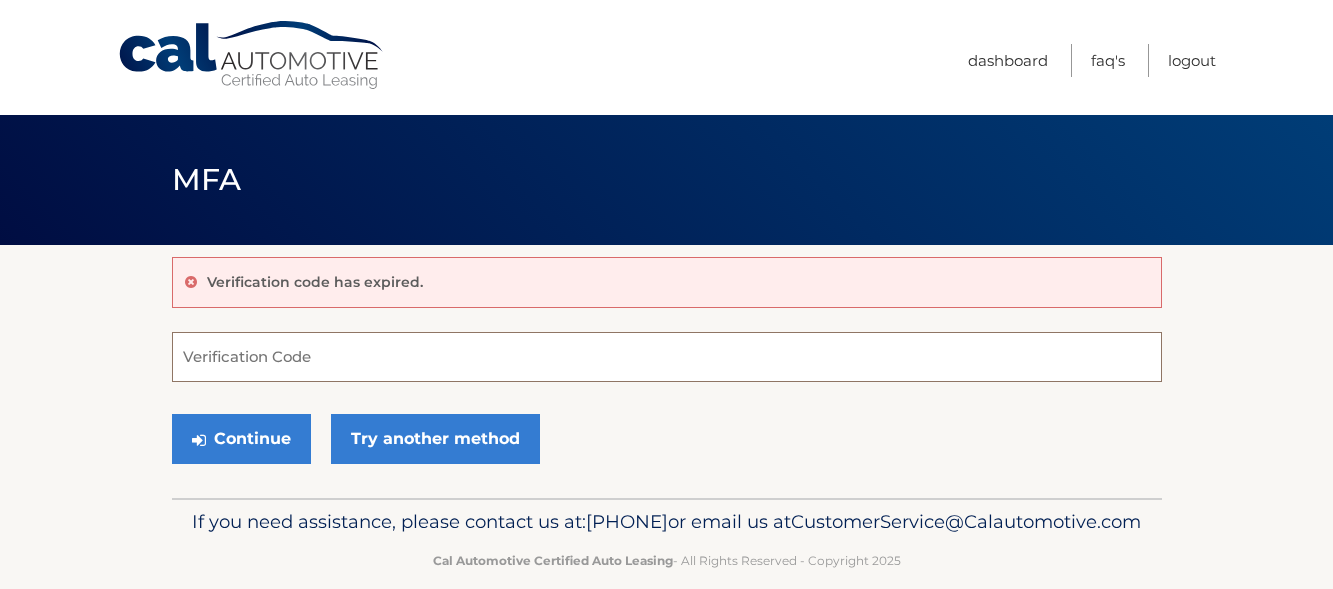 click on "Verification Code" at bounding box center (667, 357) 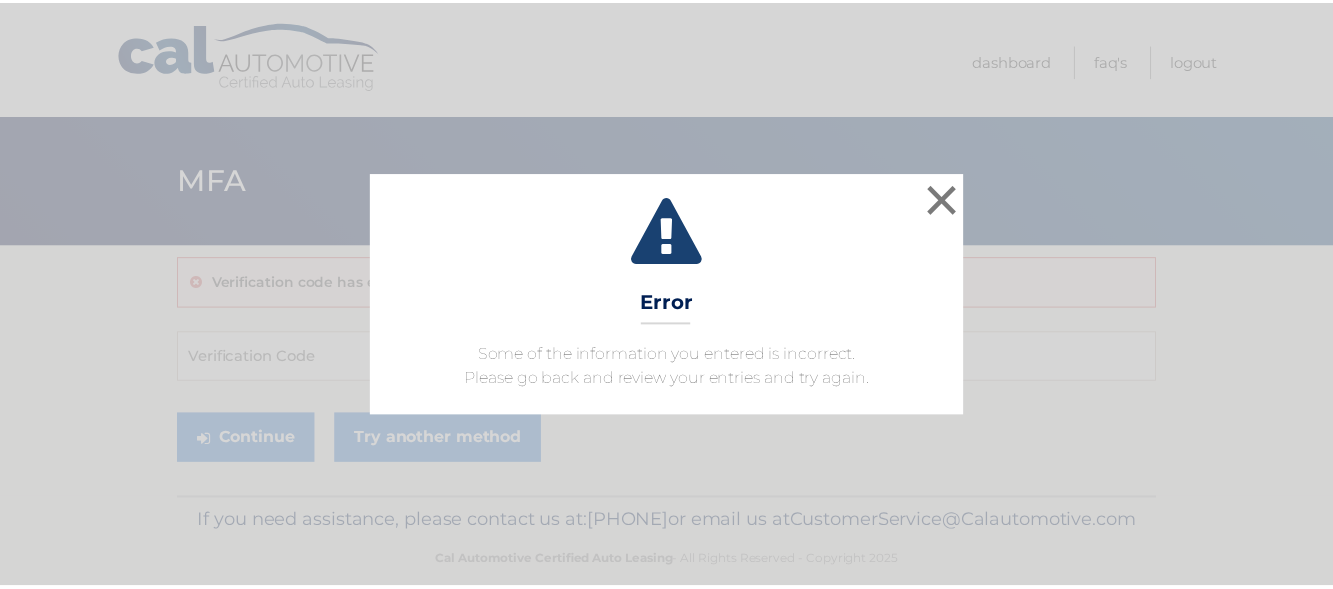 scroll, scrollTop: 0, scrollLeft: 0, axis: both 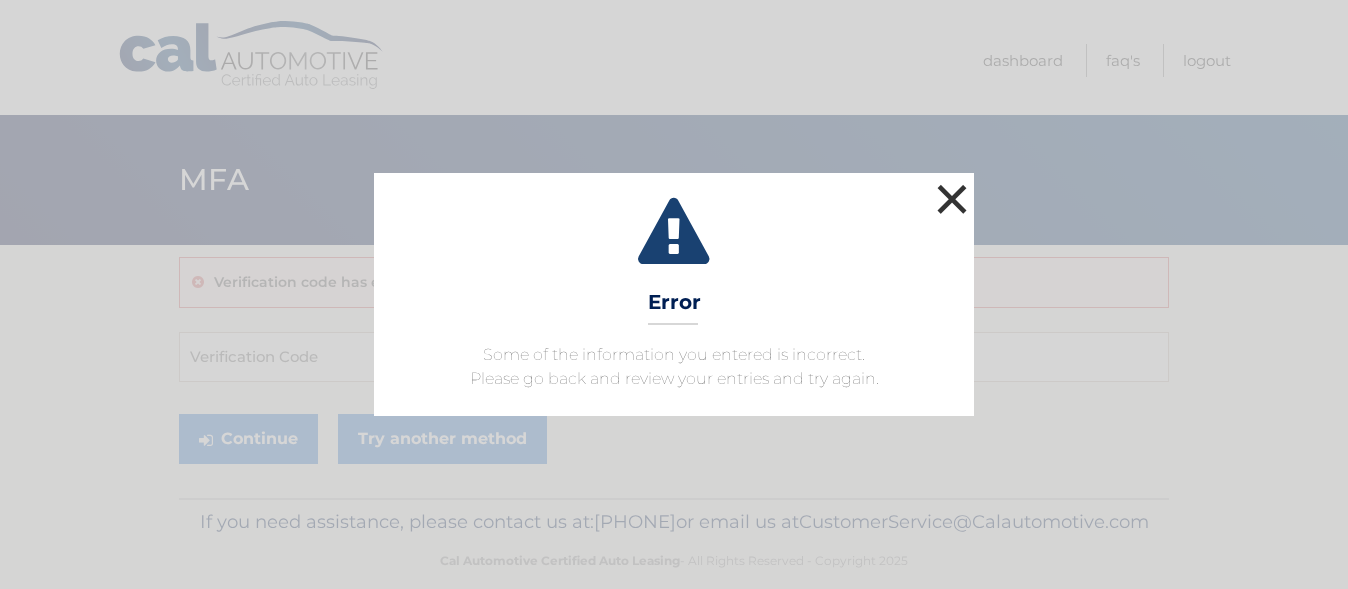 click on "×" at bounding box center [952, 199] 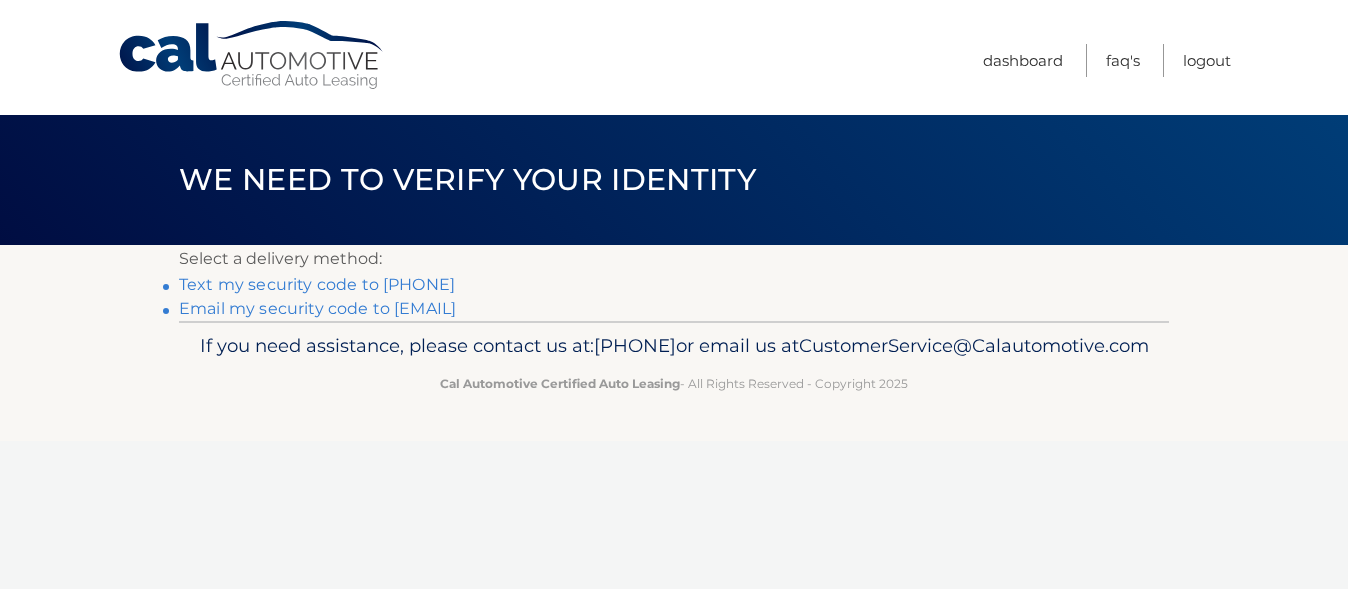 scroll, scrollTop: 0, scrollLeft: 0, axis: both 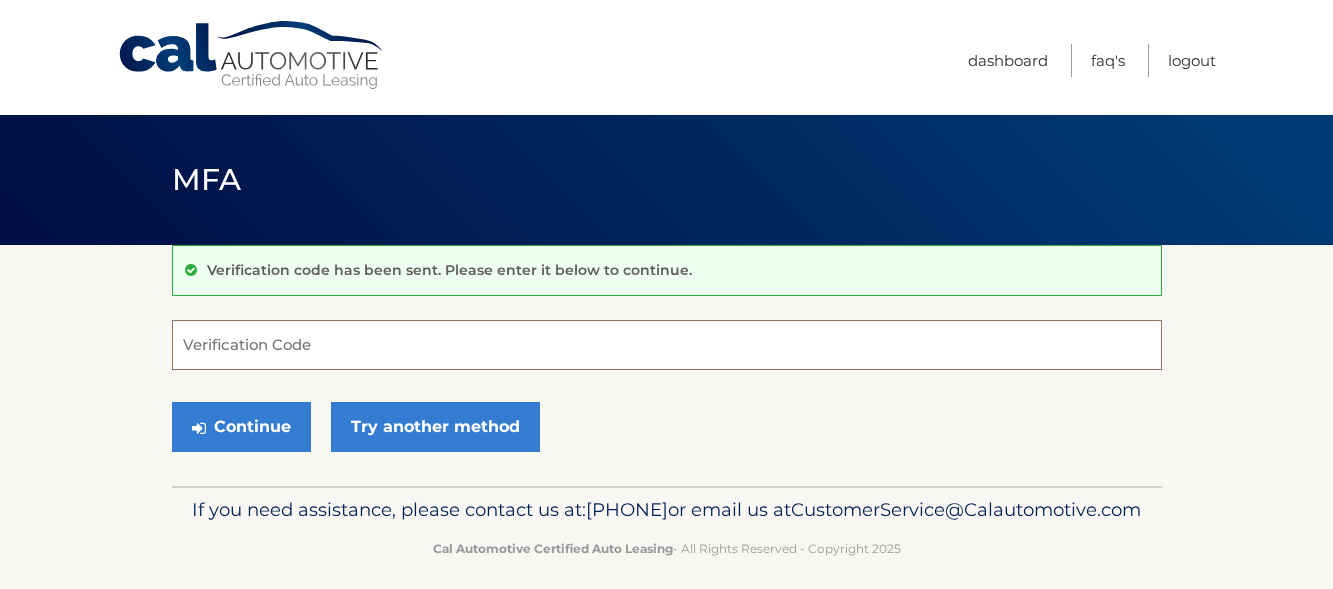 click on "Verification Code" at bounding box center [667, 345] 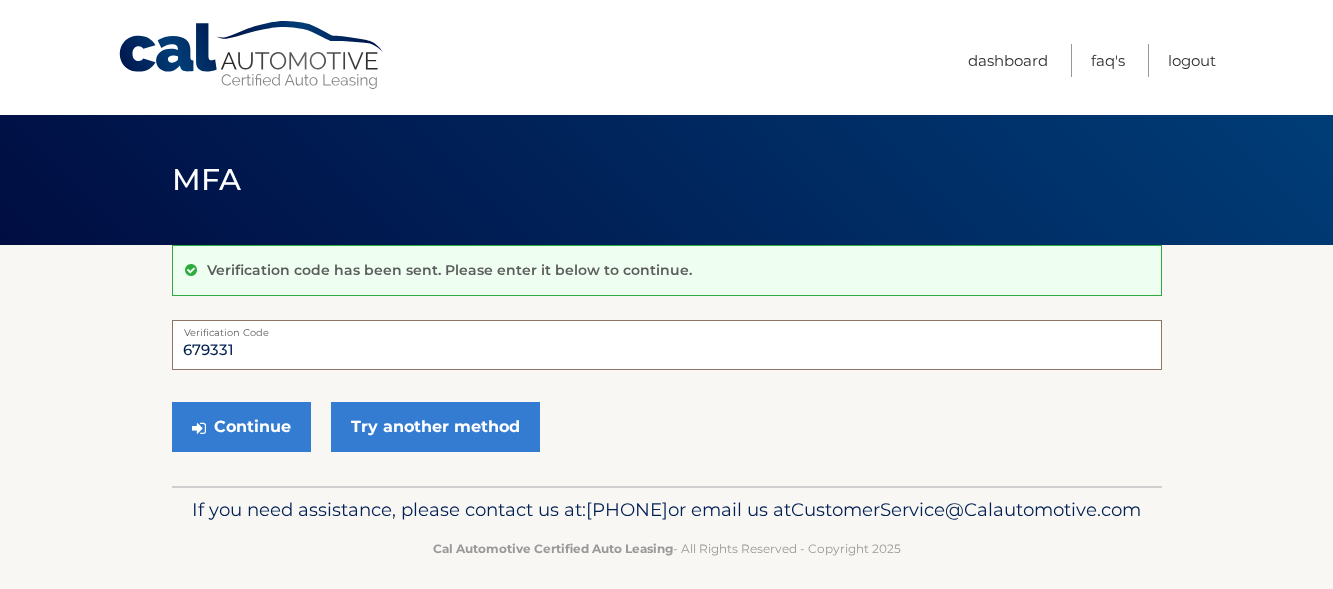 type on "679331" 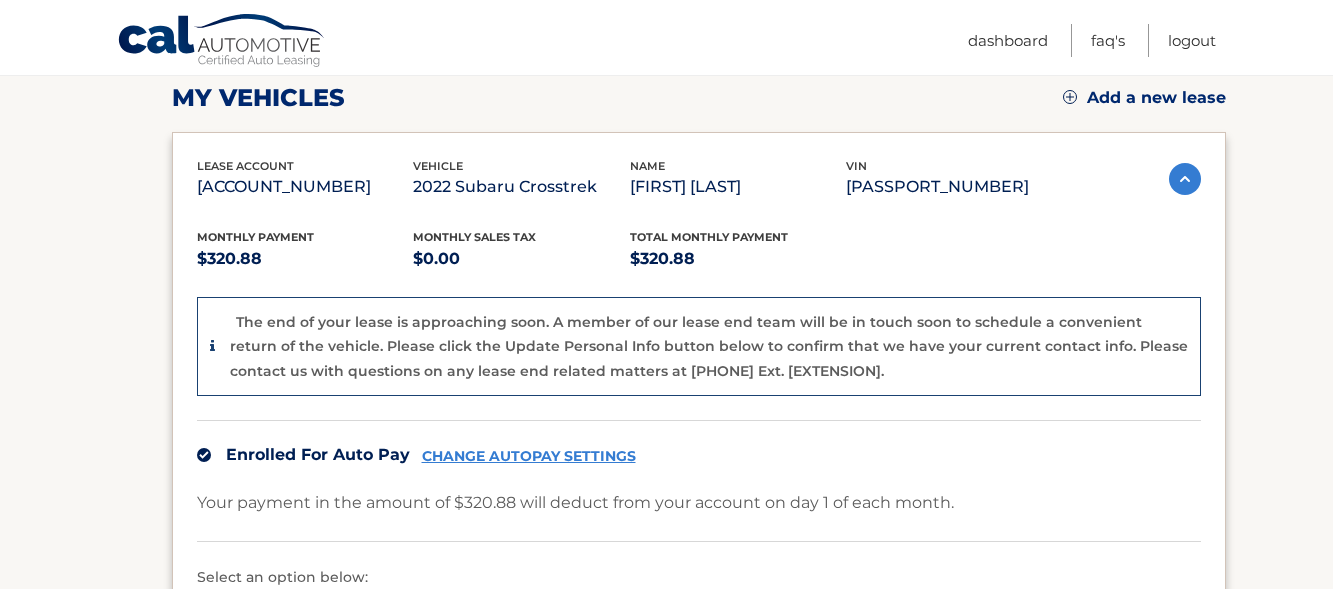 scroll, scrollTop: 284, scrollLeft: 0, axis: vertical 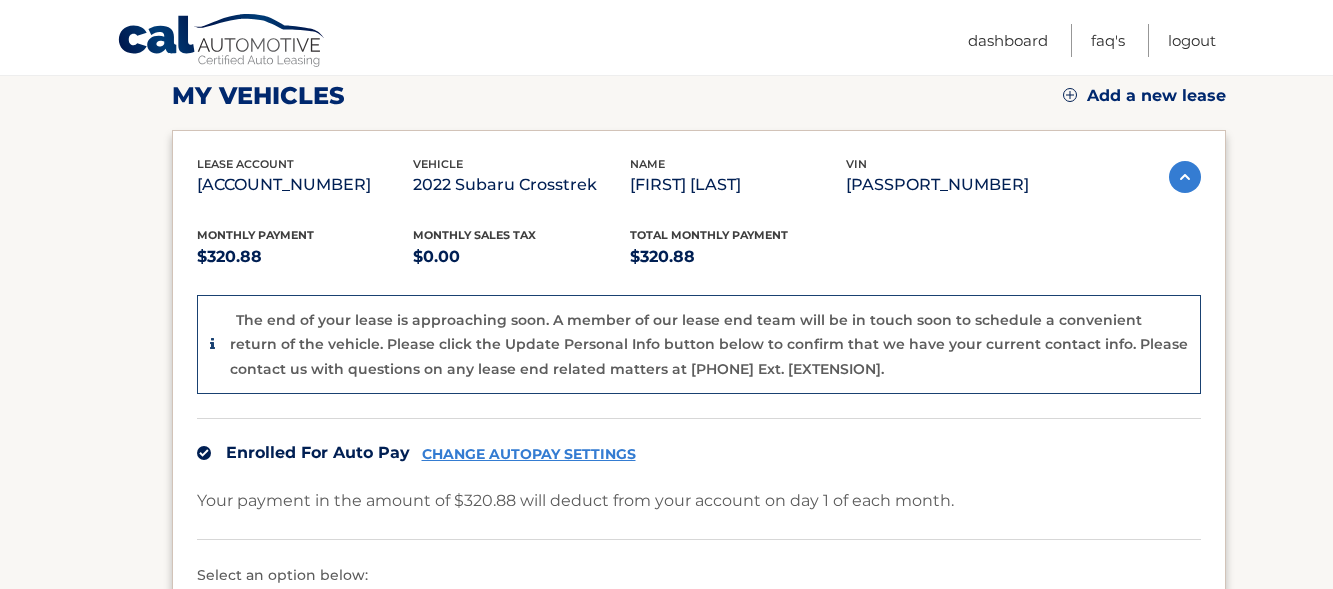 click on "CHANGE AUTOPAY SETTINGS" at bounding box center [529, 454] 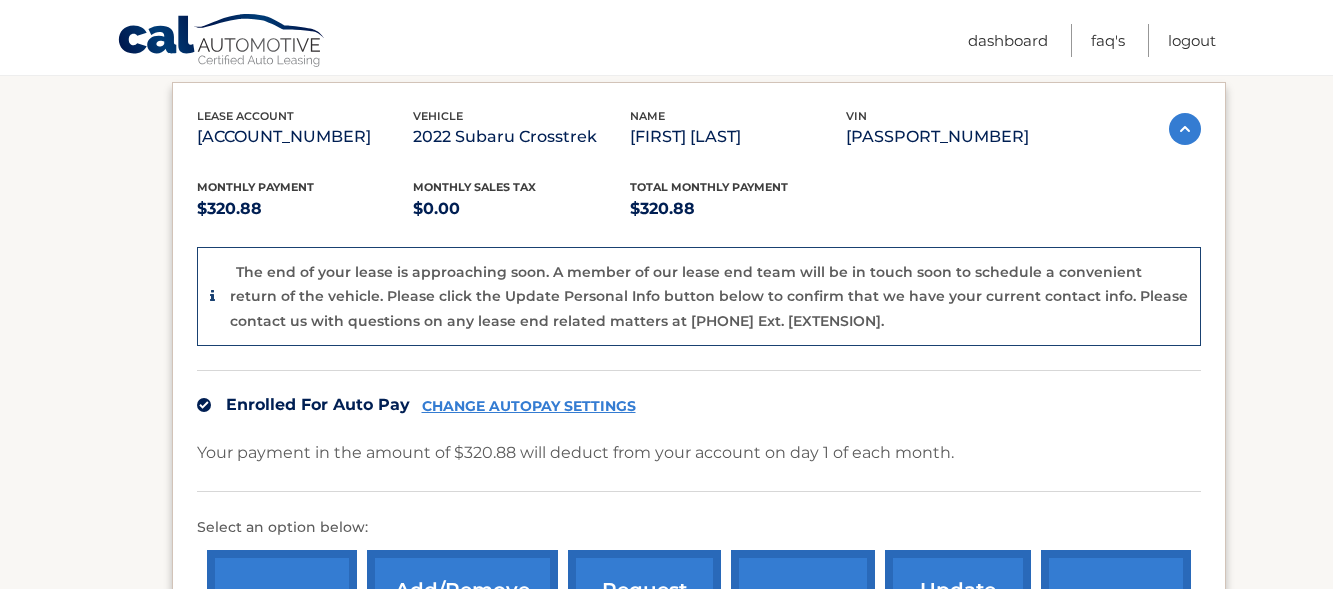 scroll, scrollTop: 333, scrollLeft: 0, axis: vertical 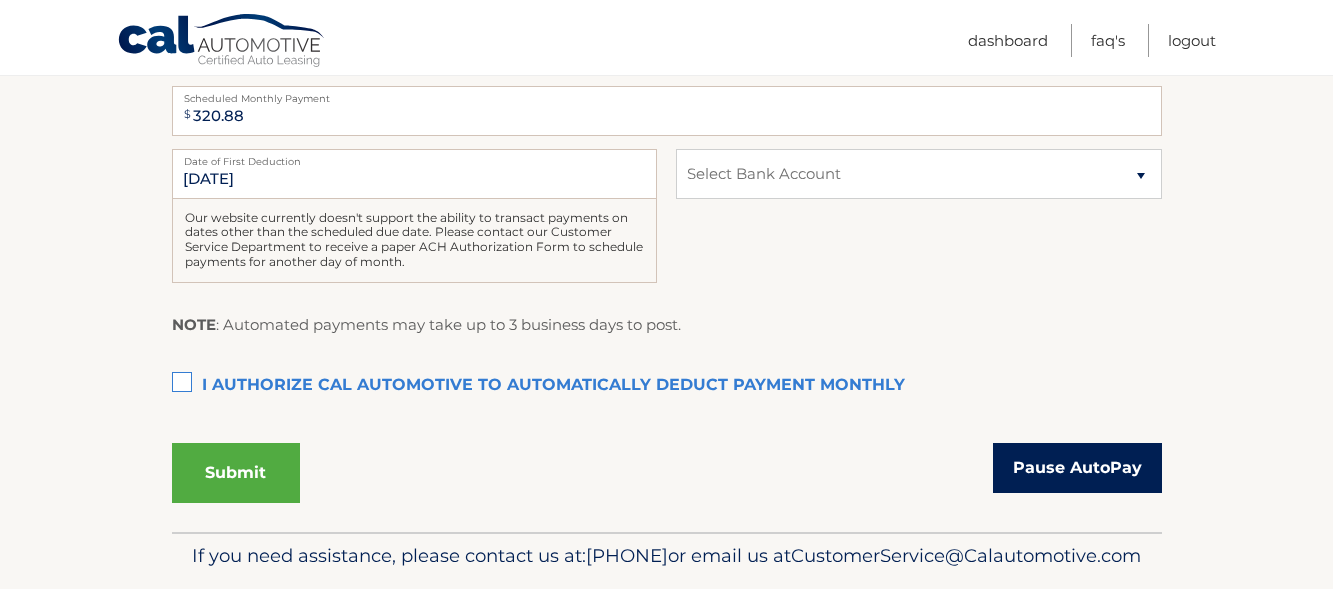 click on "Pause AutoPay" at bounding box center (1077, 468) 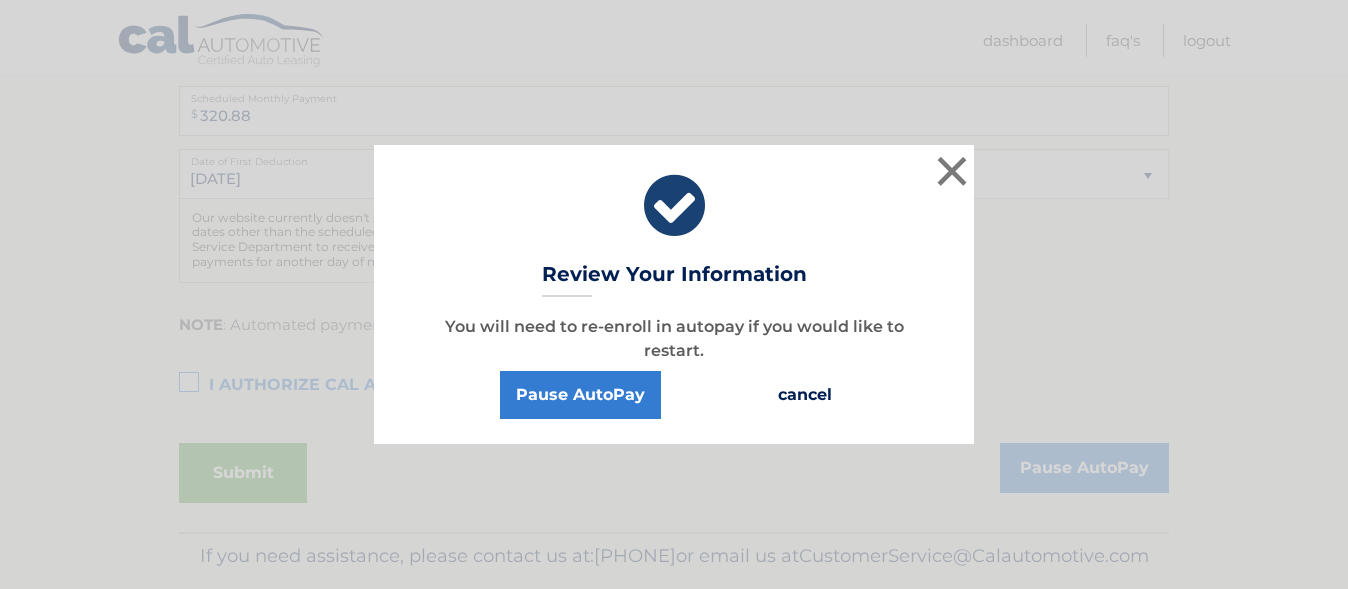 click on "cancel" at bounding box center [805, 395] 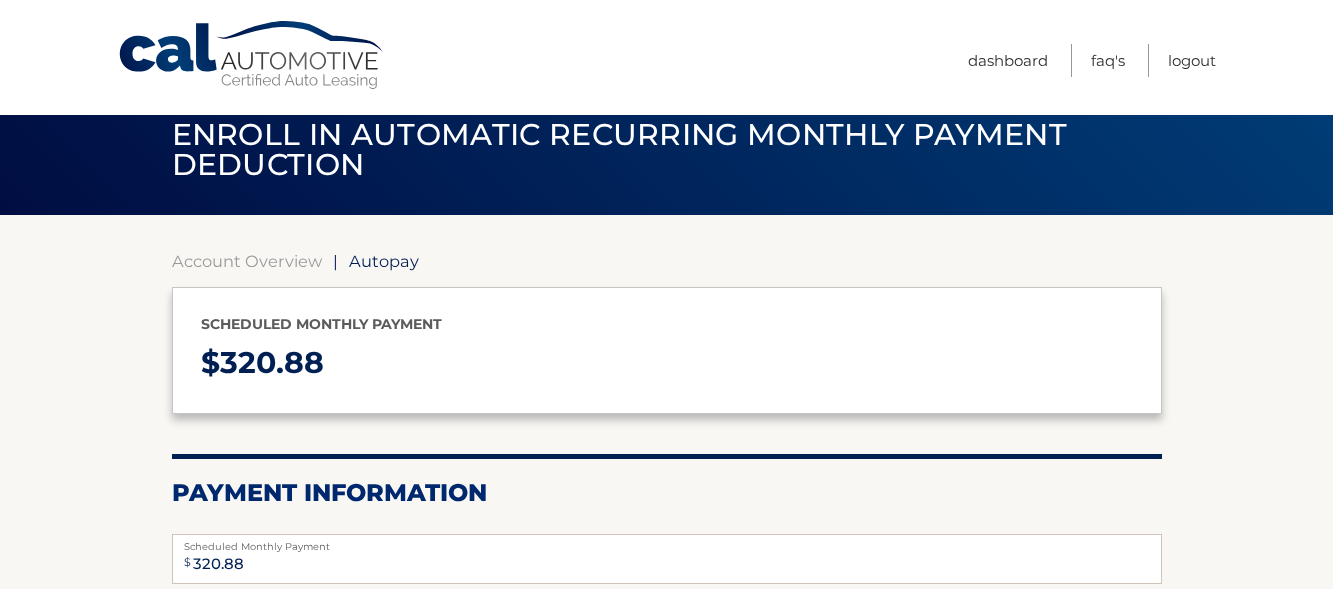 scroll, scrollTop: 0, scrollLeft: 0, axis: both 